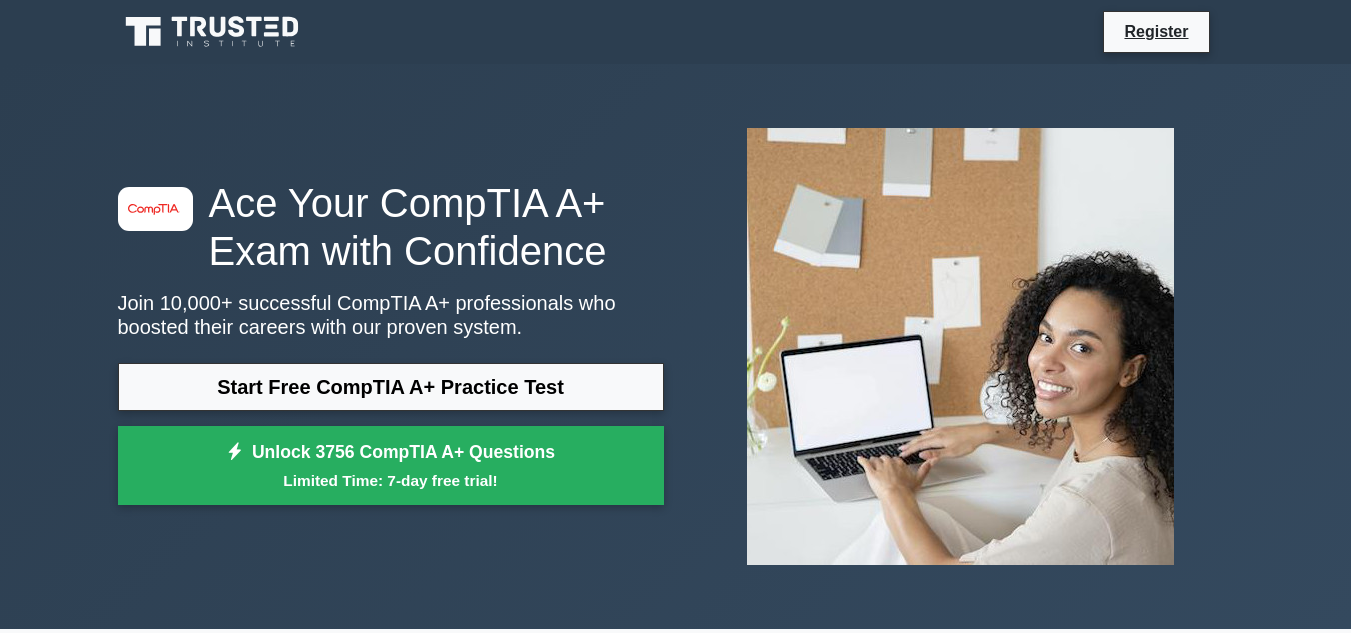 scroll, scrollTop: 1032, scrollLeft: 0, axis: vertical 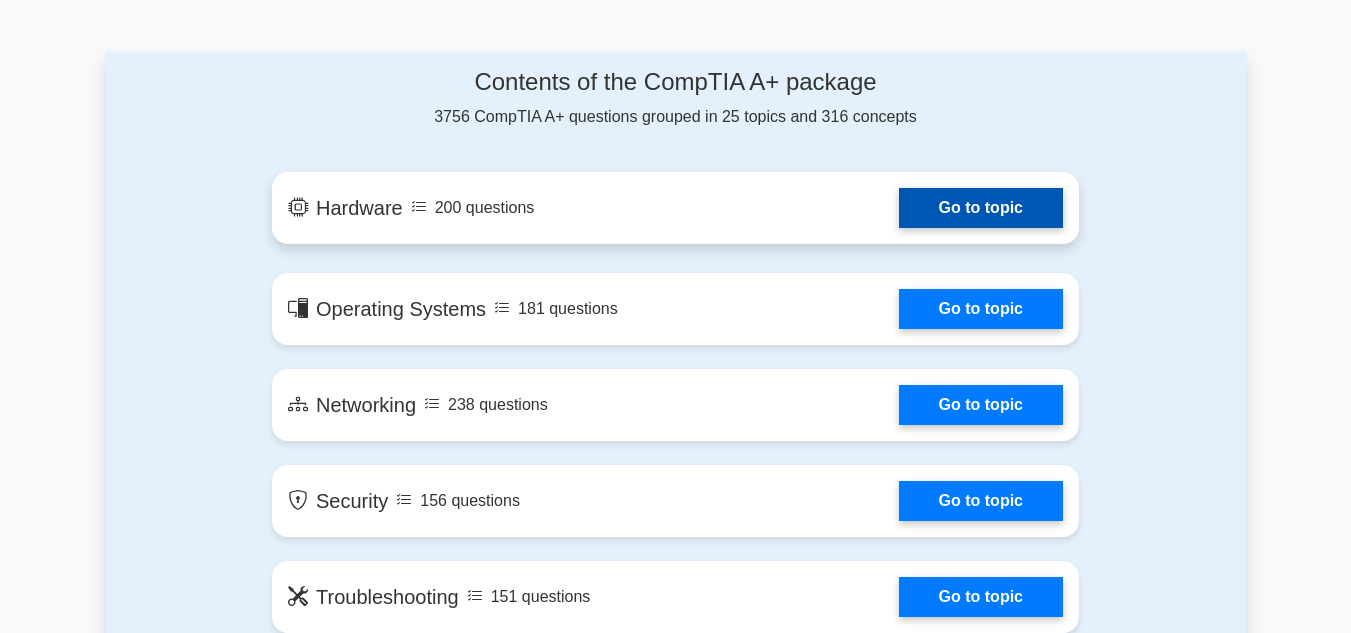 click on "Go to topic" at bounding box center (981, 208) 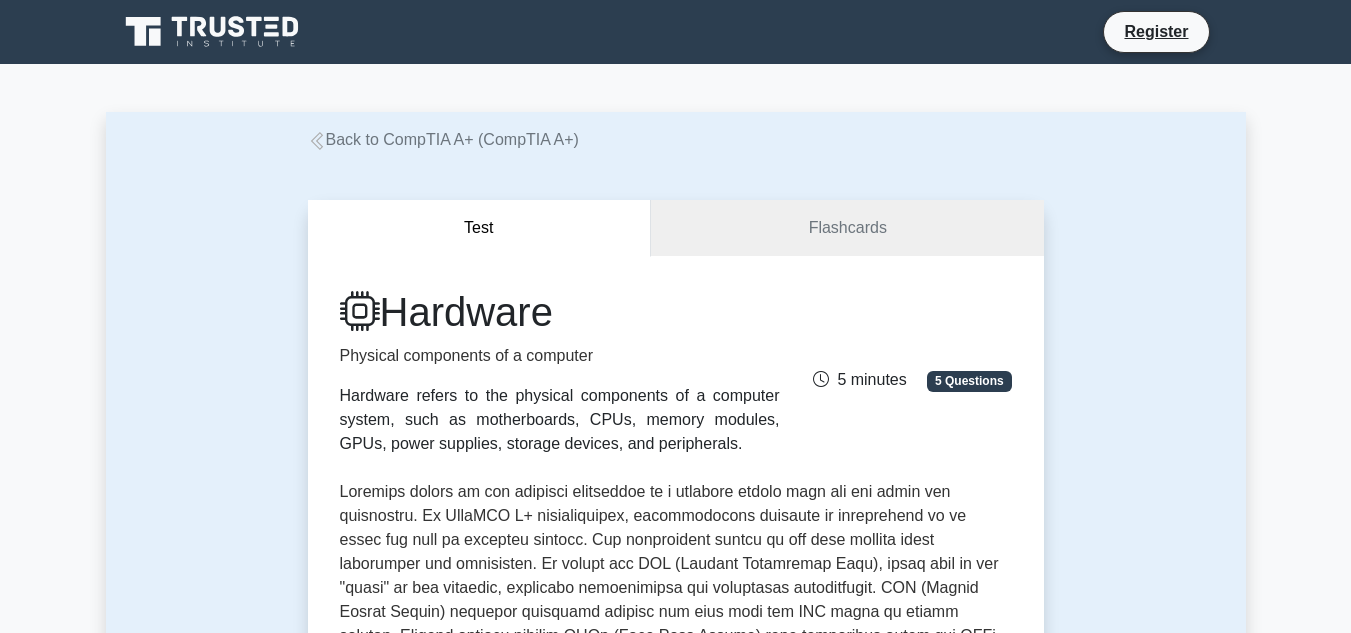scroll, scrollTop: 0, scrollLeft: 0, axis: both 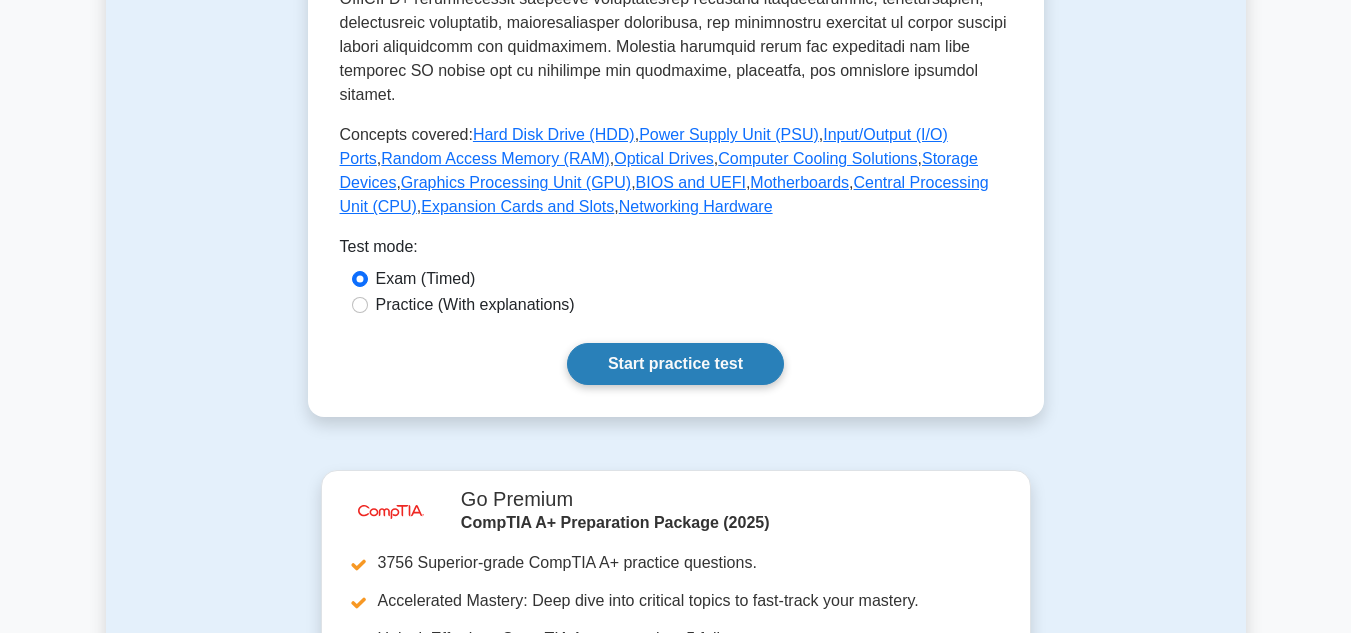 click on "Start practice test" at bounding box center [675, 364] 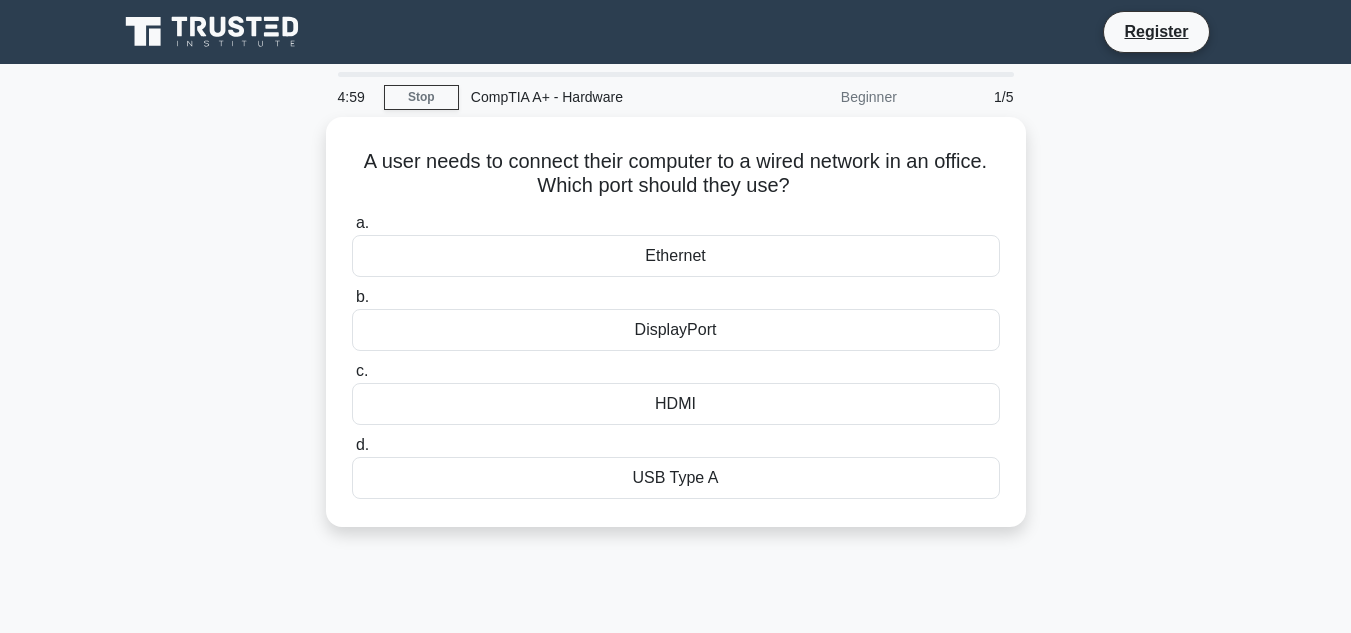 scroll, scrollTop: 0, scrollLeft: 0, axis: both 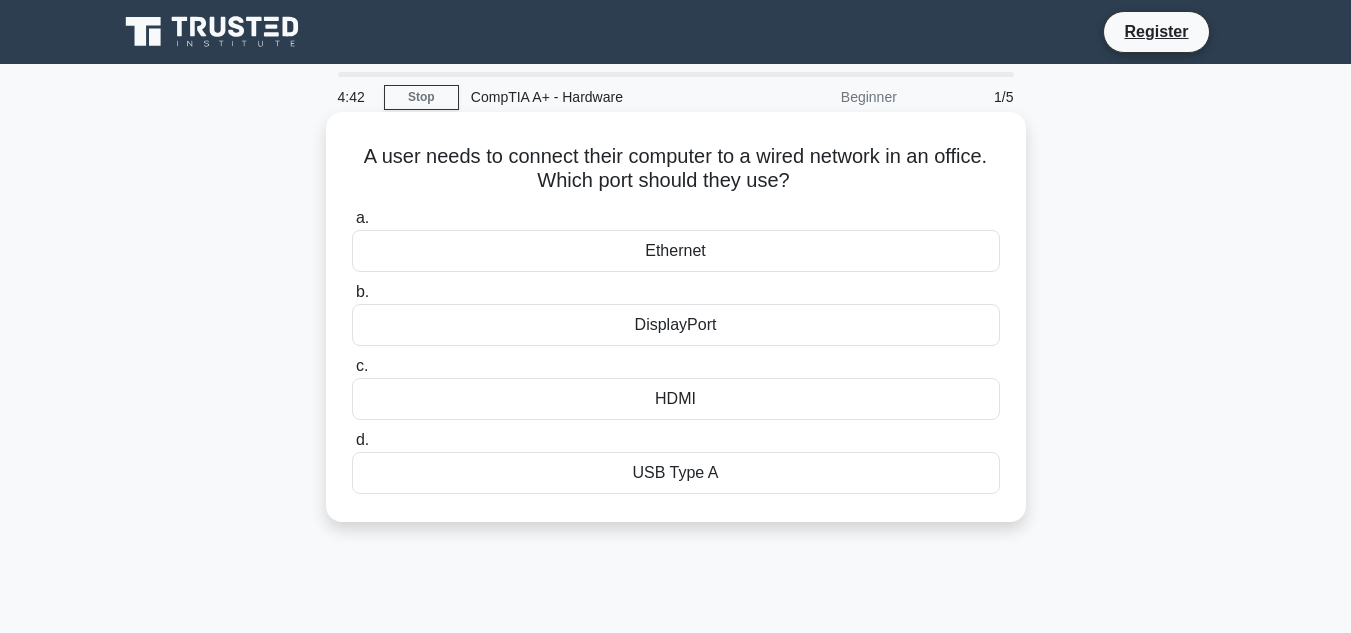 click on "Ethernet" at bounding box center [676, 251] 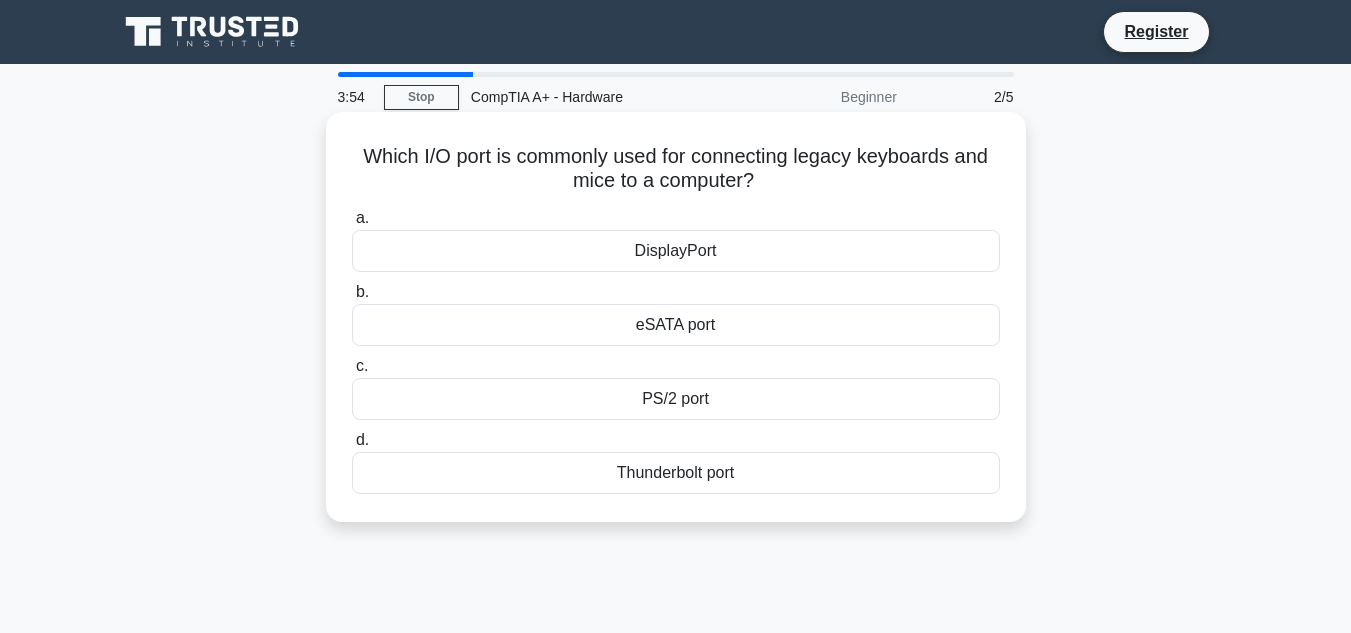 click on "PS/2 port" at bounding box center (676, 399) 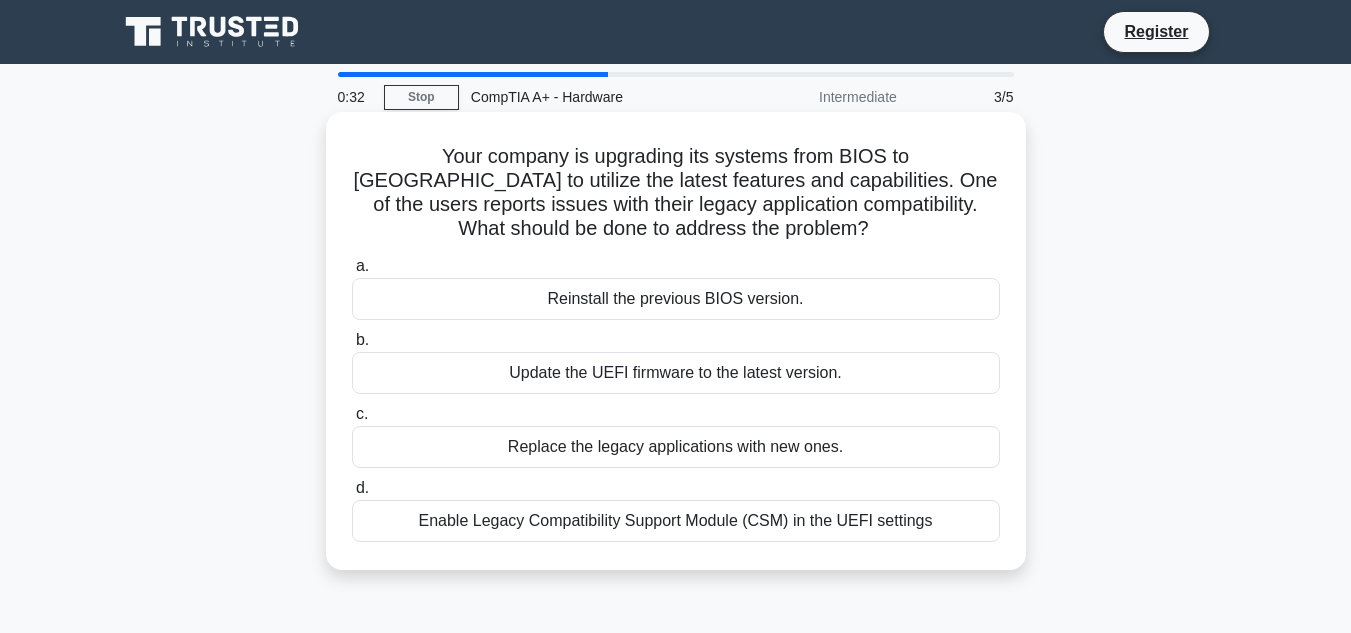 click on "Update the UEFI firmware to the latest version." at bounding box center (676, 373) 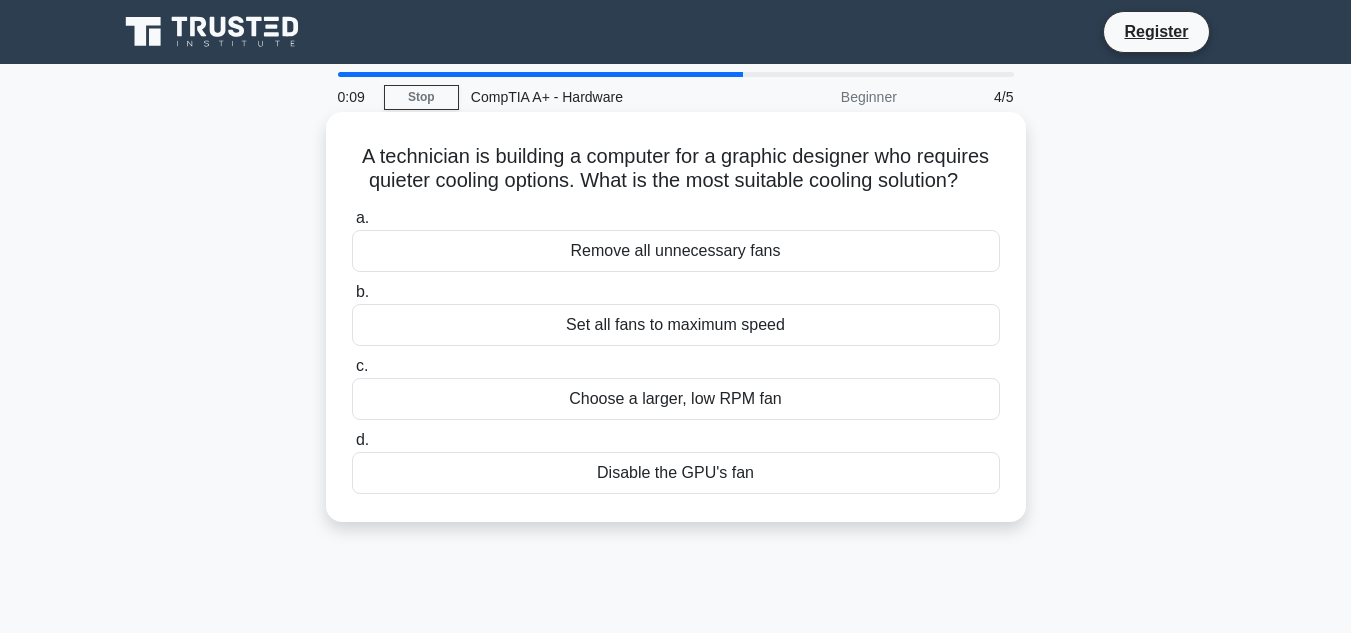 click on "Choose a larger, low RPM fan" at bounding box center [676, 399] 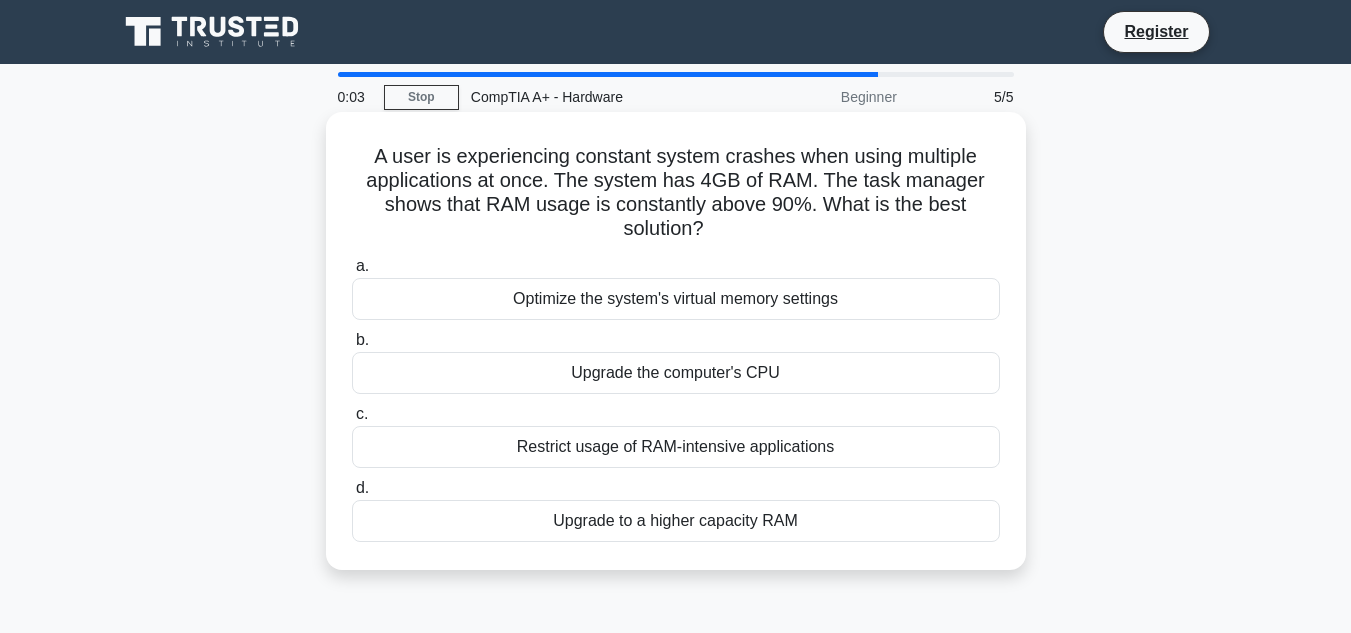 click on "Optimize the system's virtual memory settings" at bounding box center (676, 299) 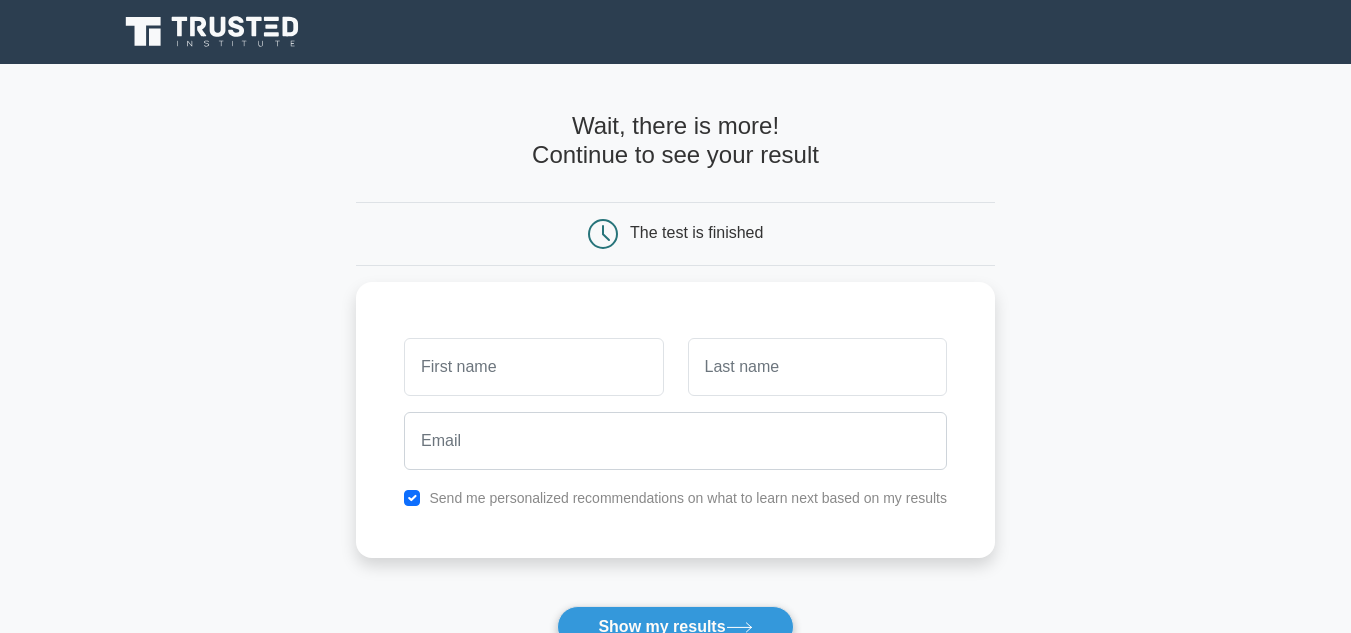 scroll, scrollTop: 0, scrollLeft: 0, axis: both 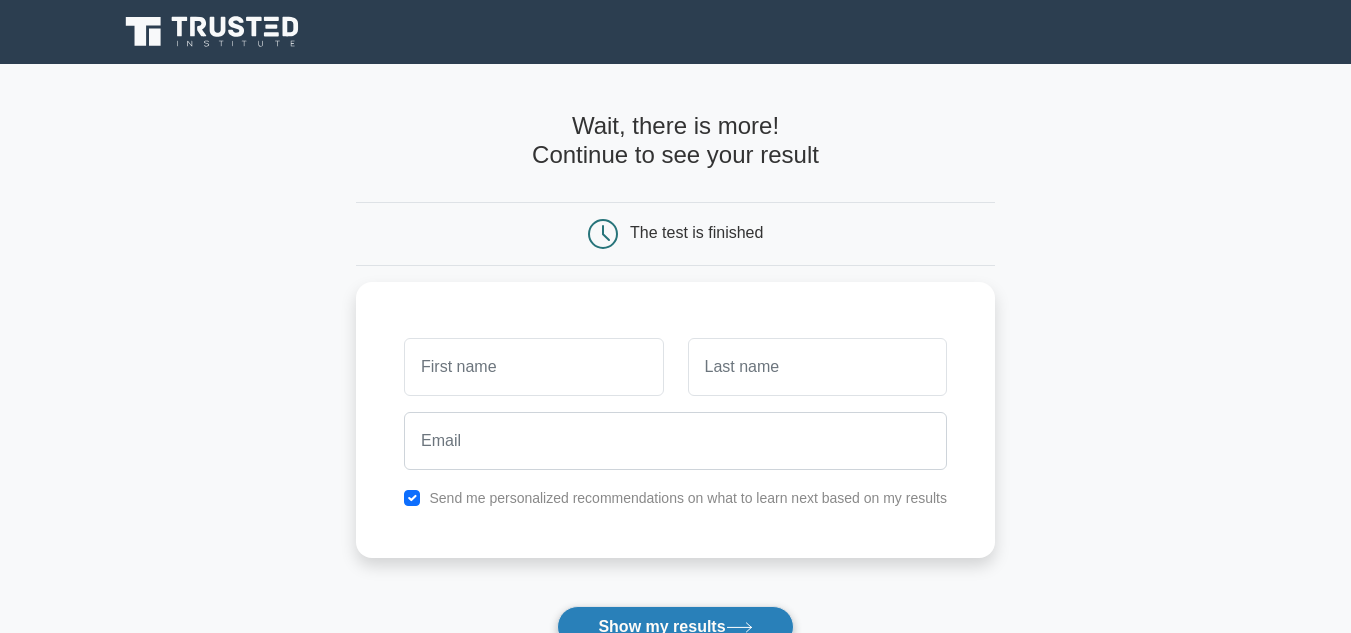 click on "Show my results" at bounding box center [675, 627] 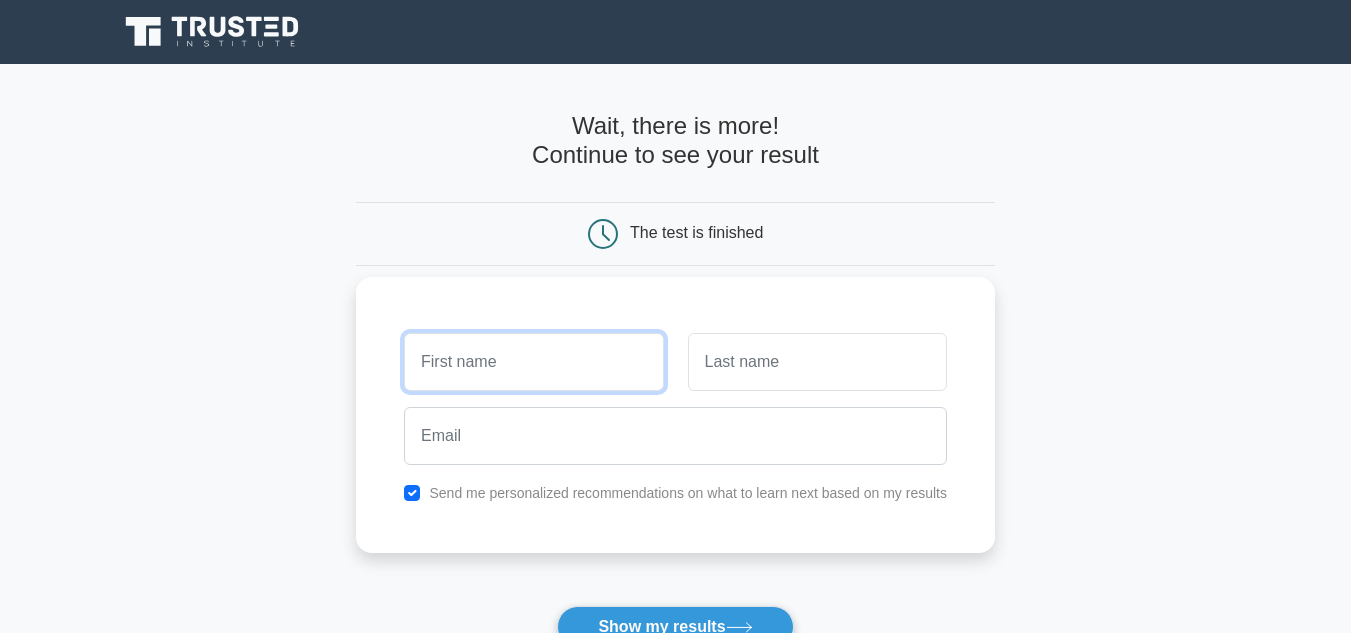 click at bounding box center (533, 362) 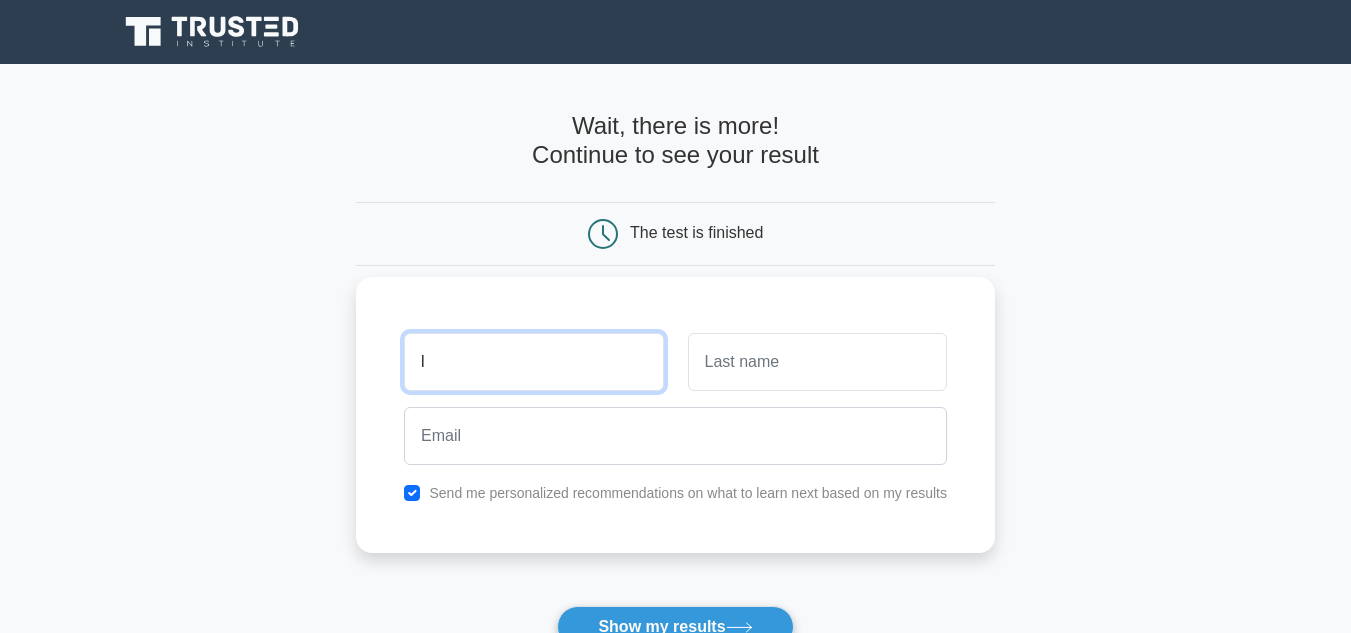 type on "Luyolo" 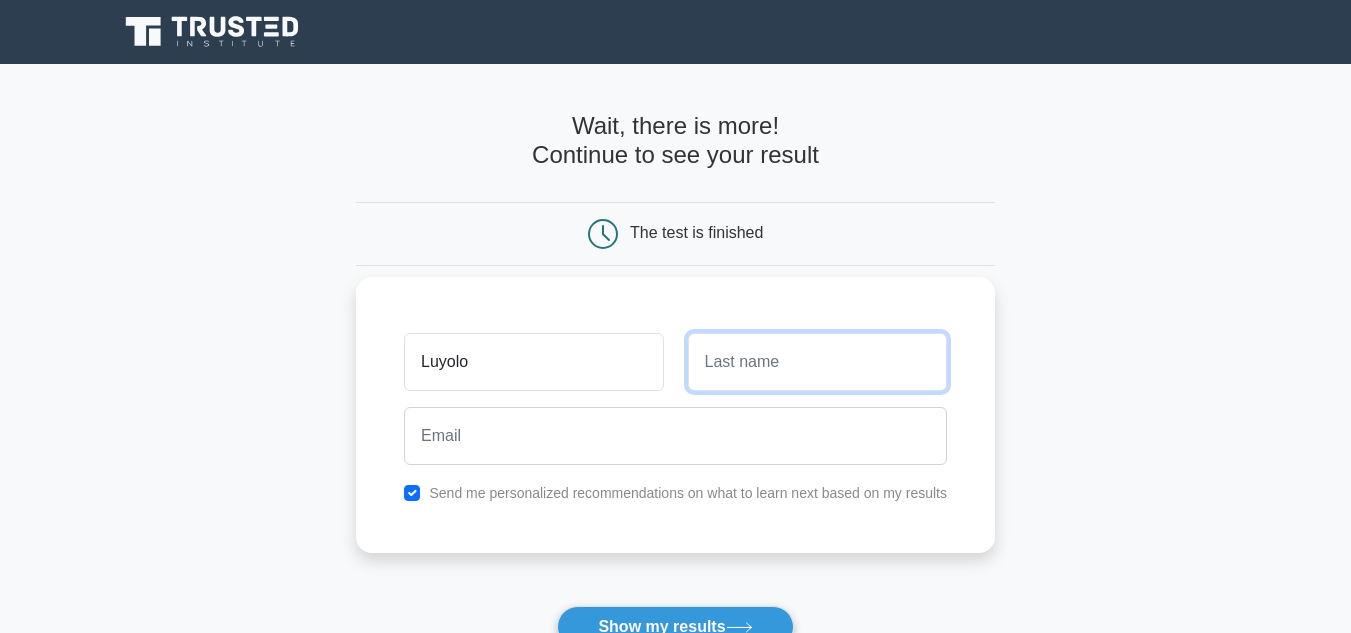 click at bounding box center [817, 362] 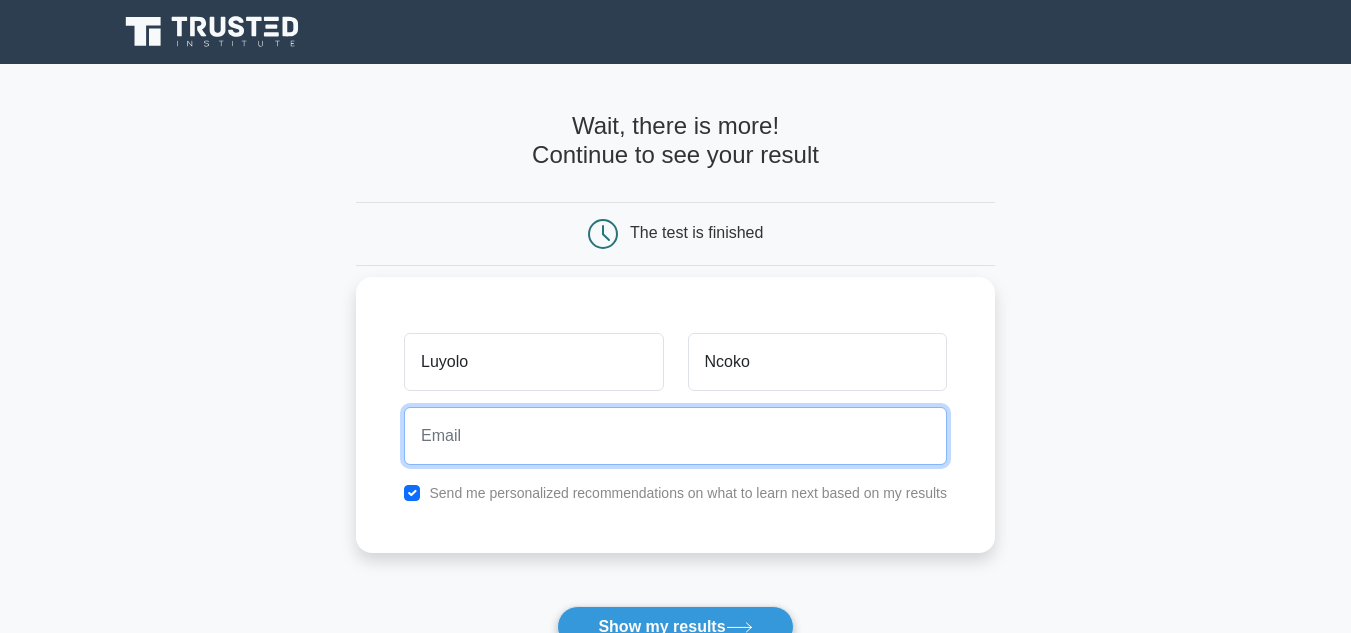 click at bounding box center (675, 436) 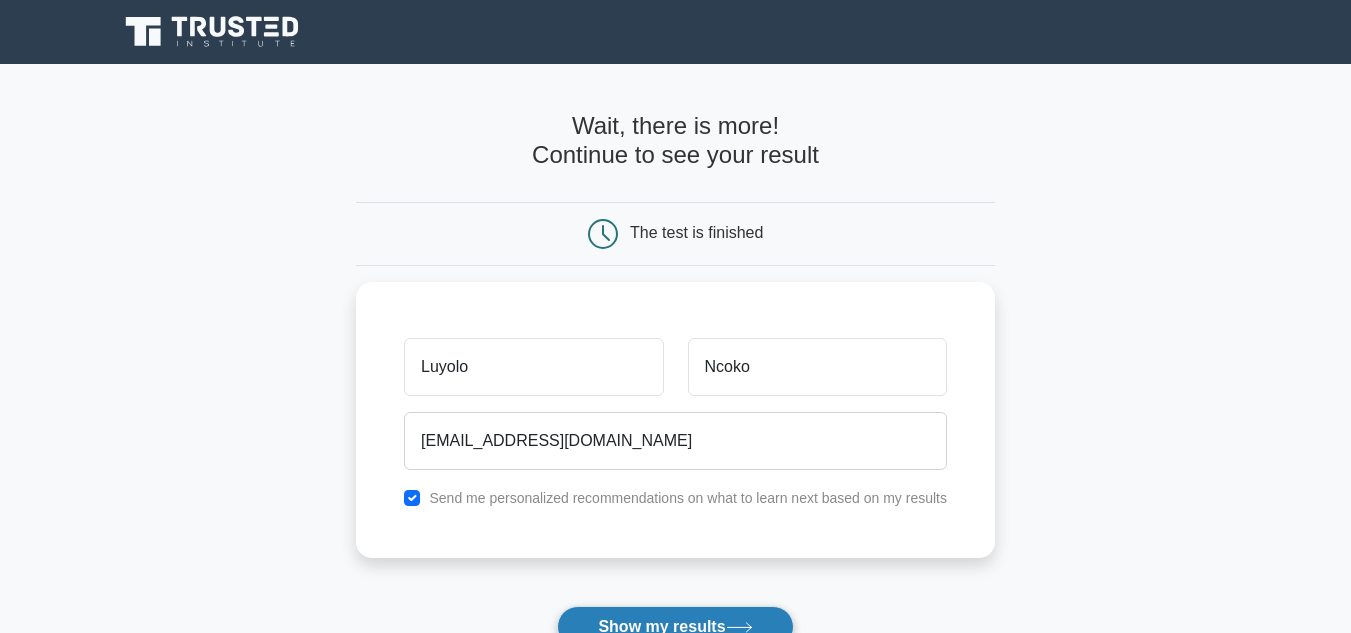 click on "Show my results" at bounding box center (675, 627) 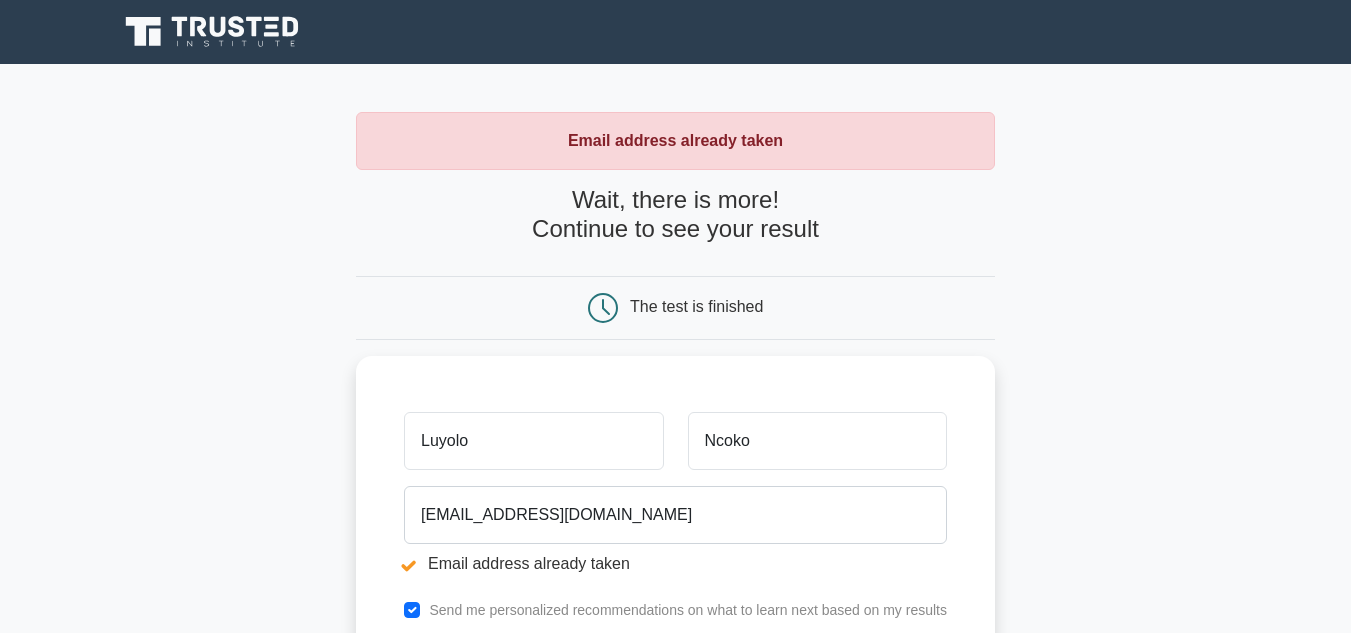scroll, scrollTop: 0, scrollLeft: 0, axis: both 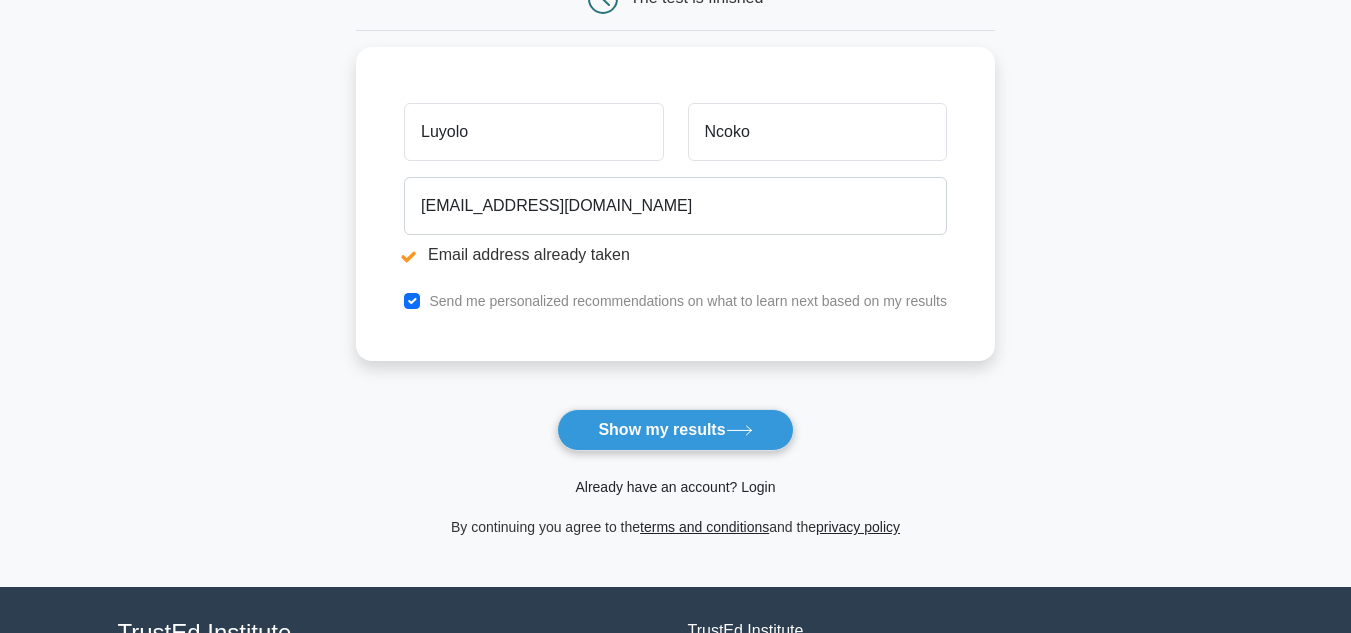 click on "Already have an account? Login" at bounding box center (675, 487) 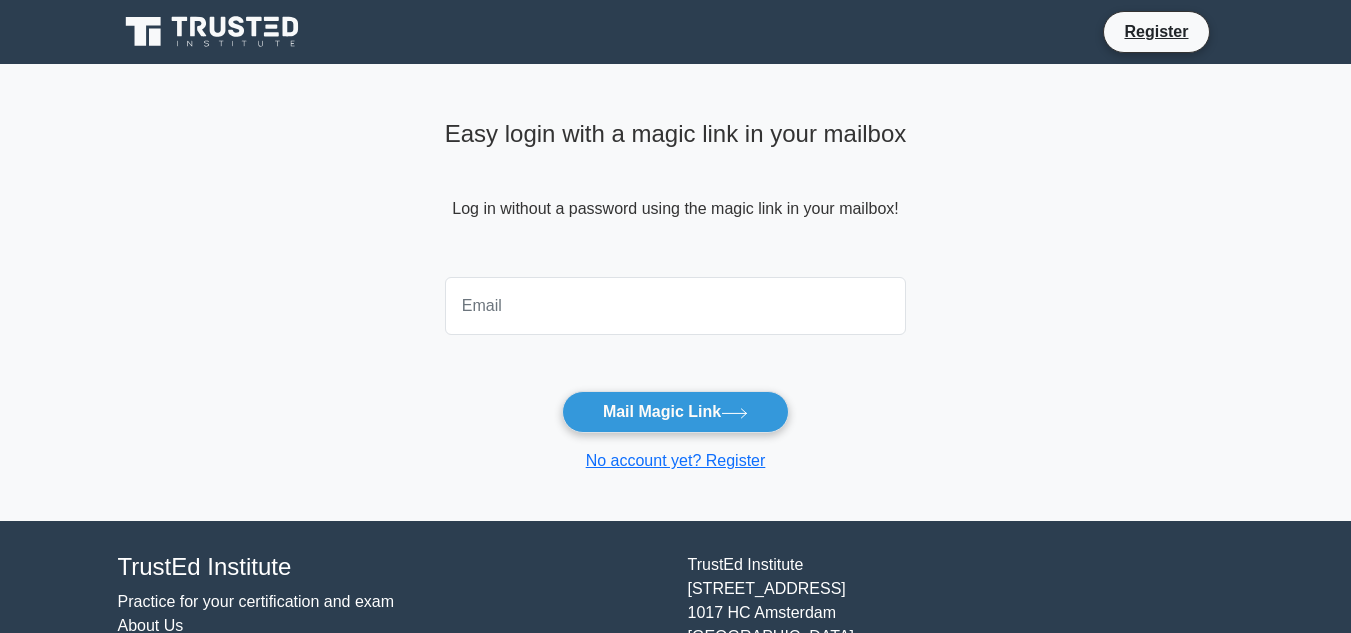 scroll, scrollTop: 0, scrollLeft: 0, axis: both 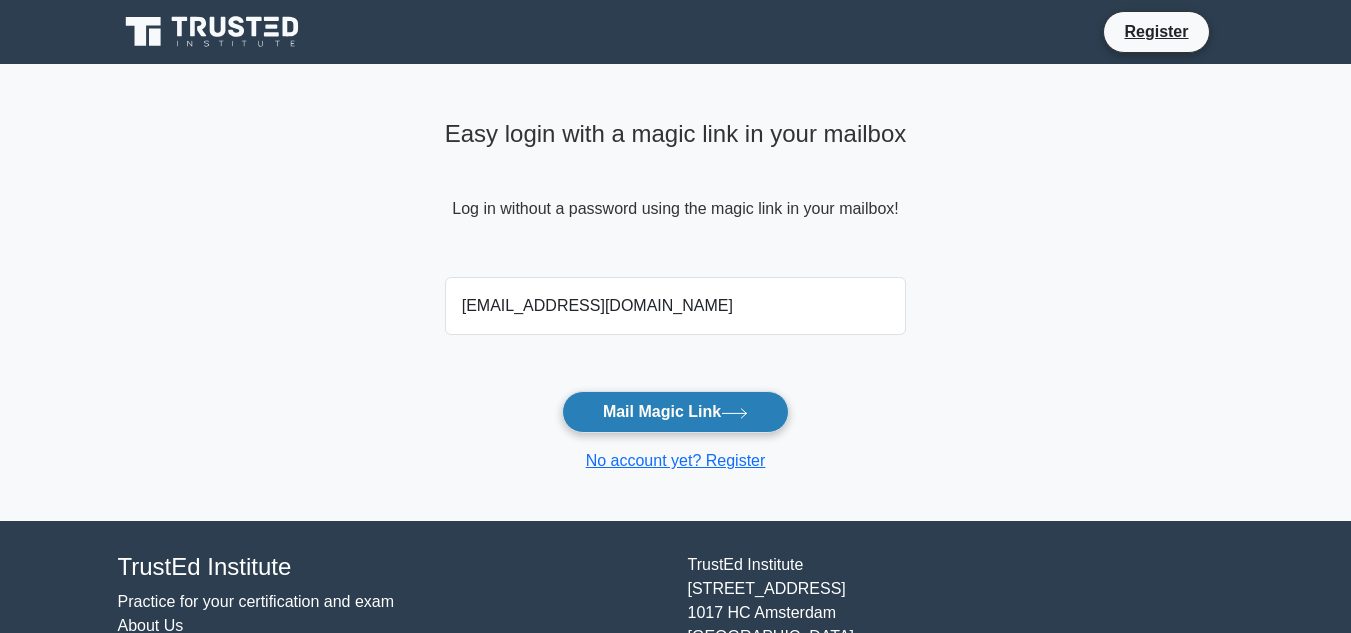 click on "Mail Magic Link" at bounding box center (675, 412) 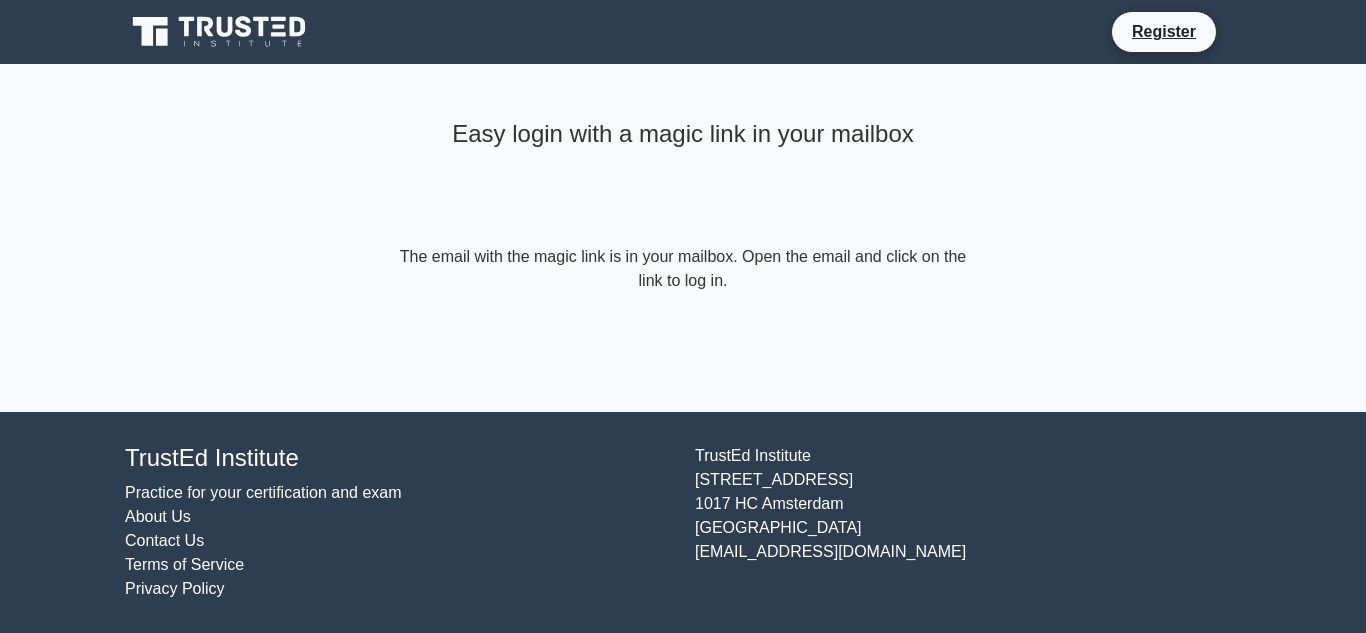 scroll, scrollTop: 0, scrollLeft: 0, axis: both 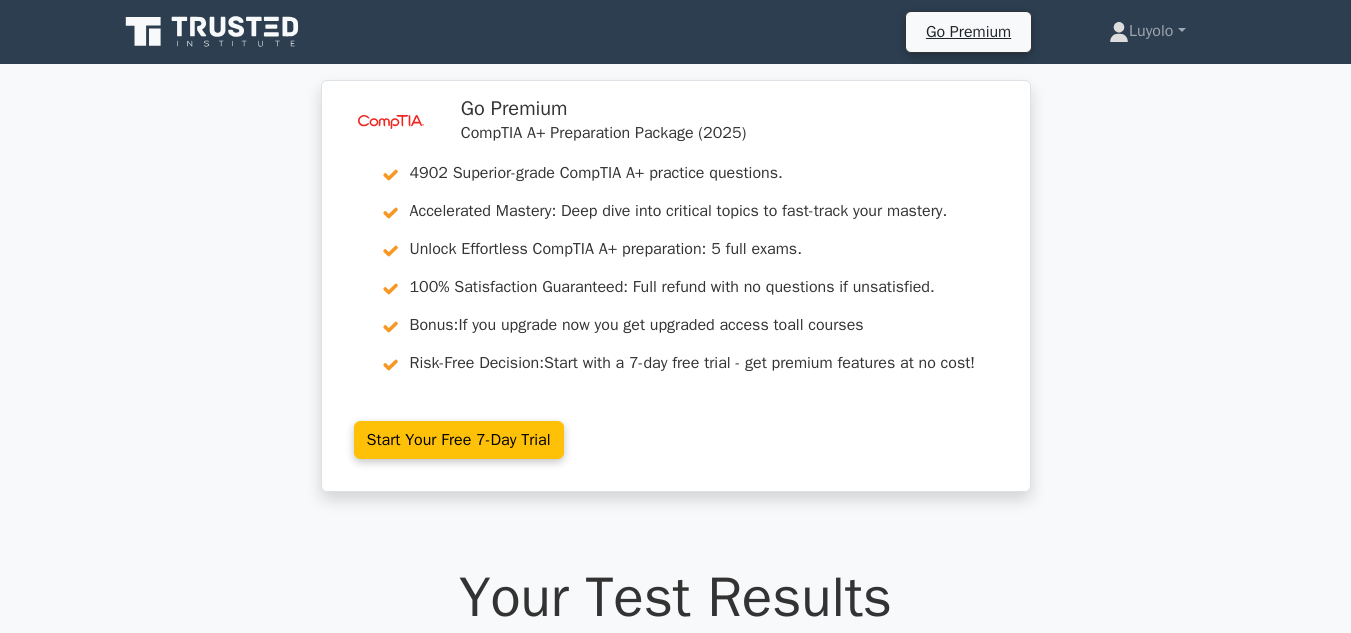 drag, startPoint x: 1354, startPoint y: 105, endPoint x: 1365, endPoint y: 17, distance: 88.68484 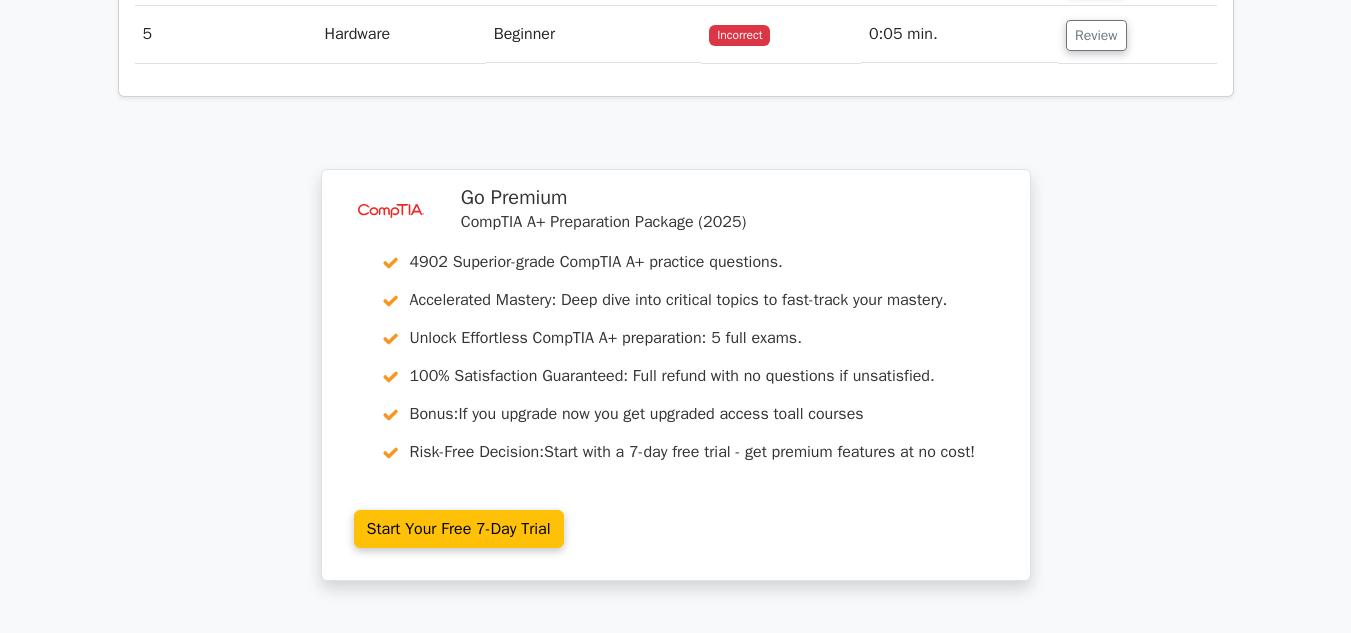 scroll, scrollTop: 2754, scrollLeft: 0, axis: vertical 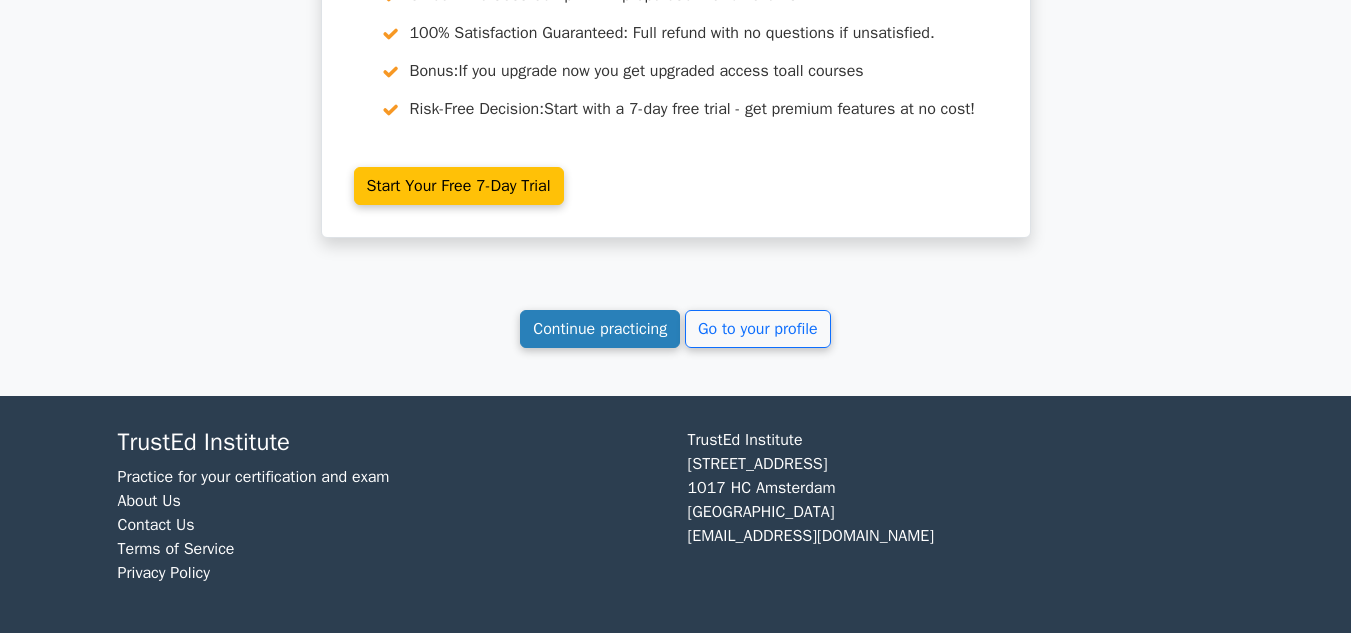 click on "Continue practicing" at bounding box center (600, 329) 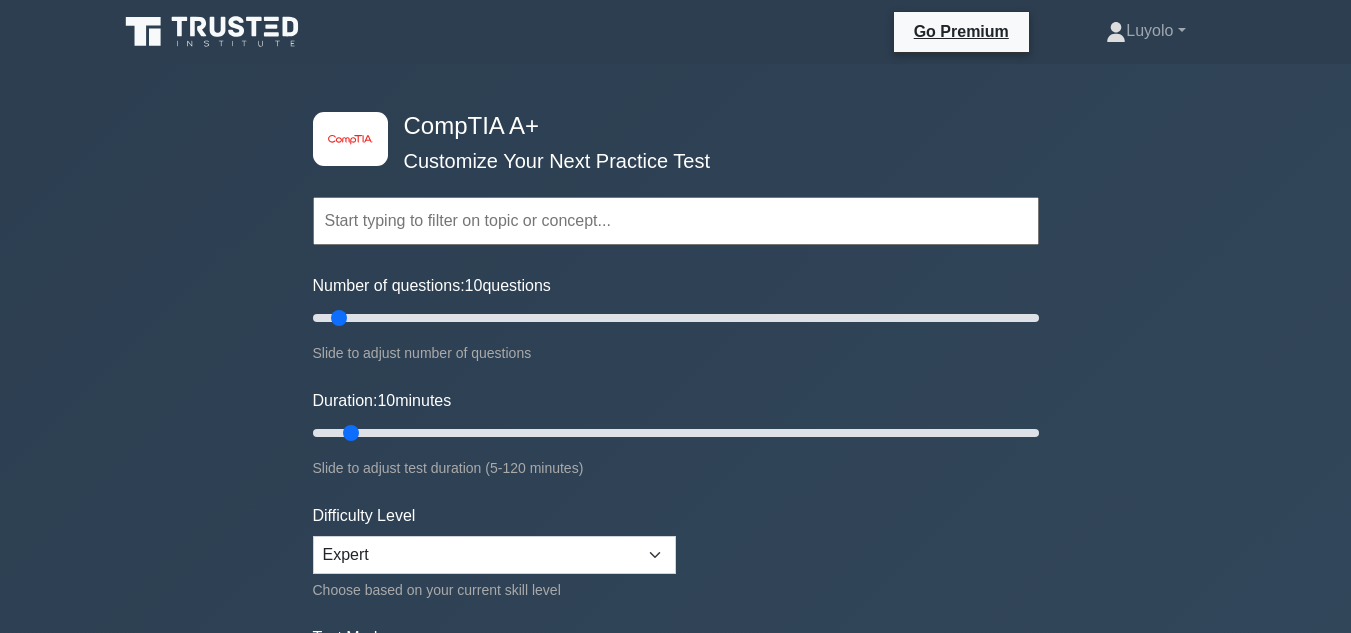 scroll, scrollTop: 0, scrollLeft: 0, axis: both 